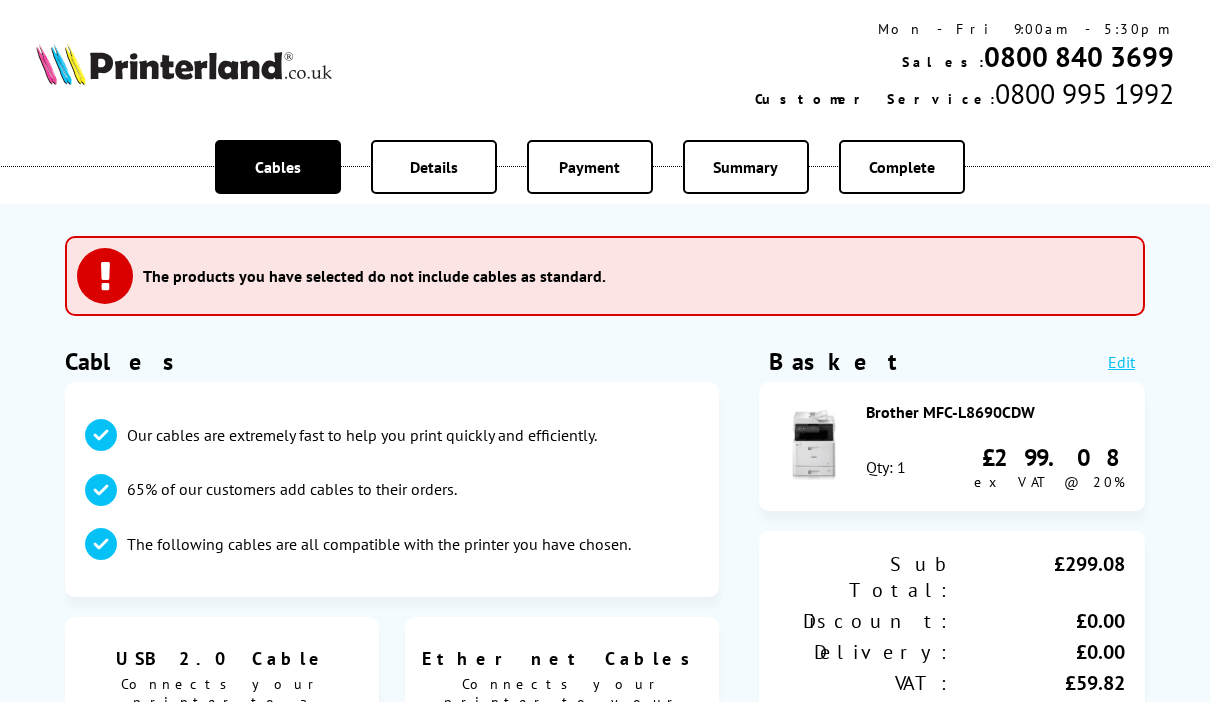 scroll, scrollTop: 0, scrollLeft: 0, axis: both 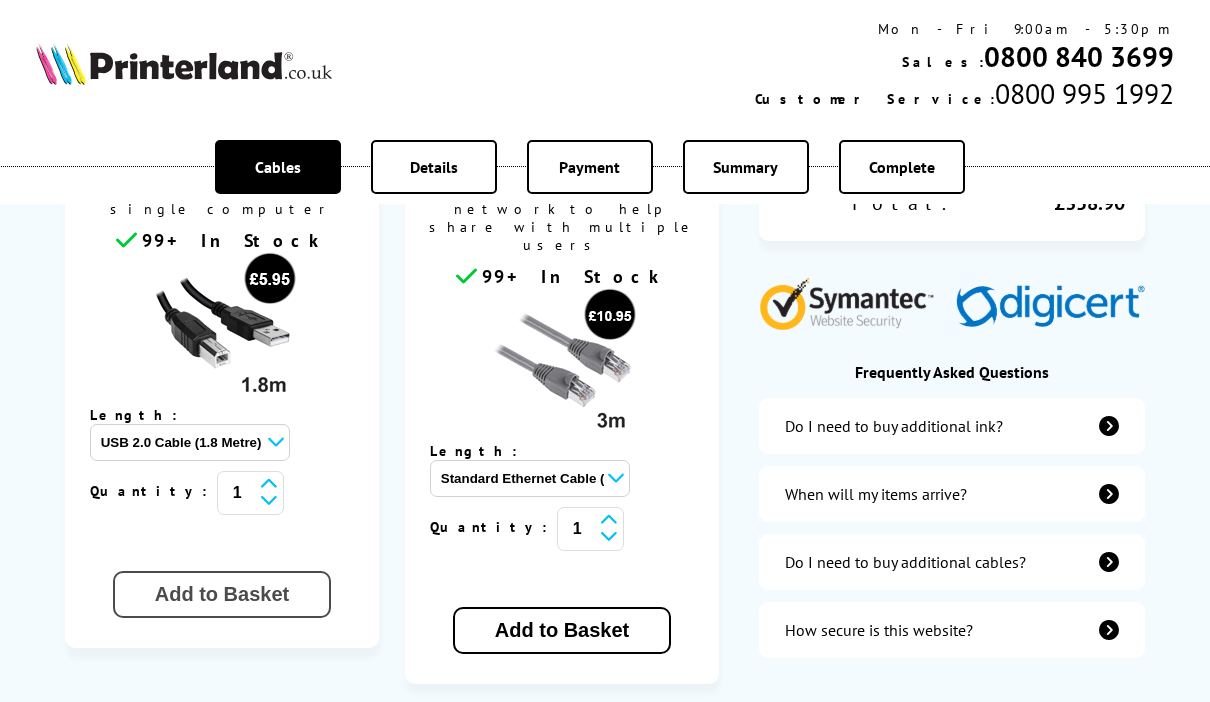 click on "Add to Basket" at bounding box center (222, 594) 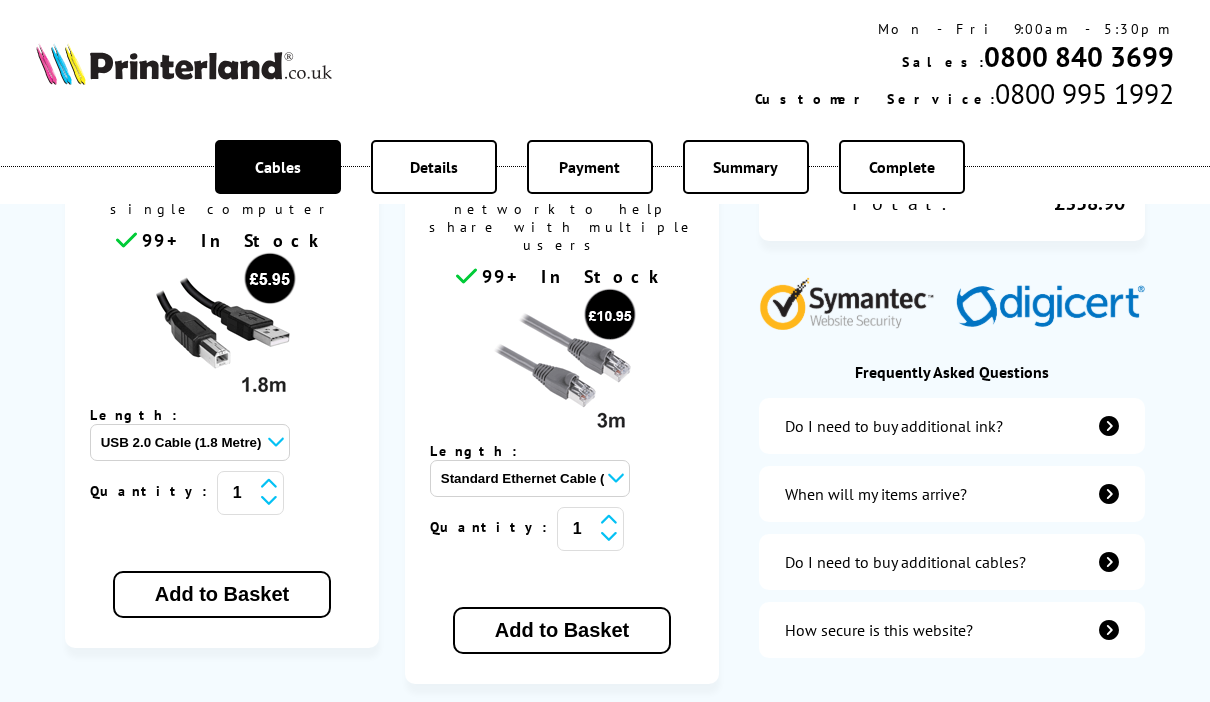 scroll, scrollTop: 616, scrollLeft: 0, axis: vertical 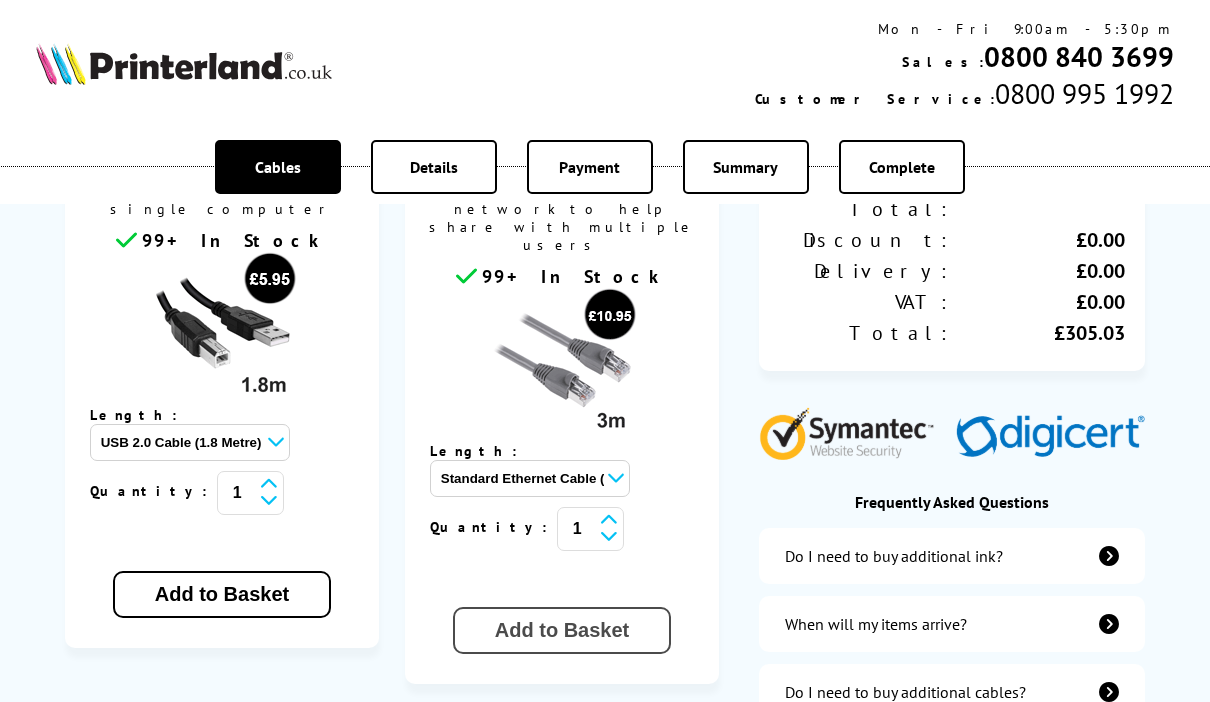 click on "Add to Basket" at bounding box center (562, 630) 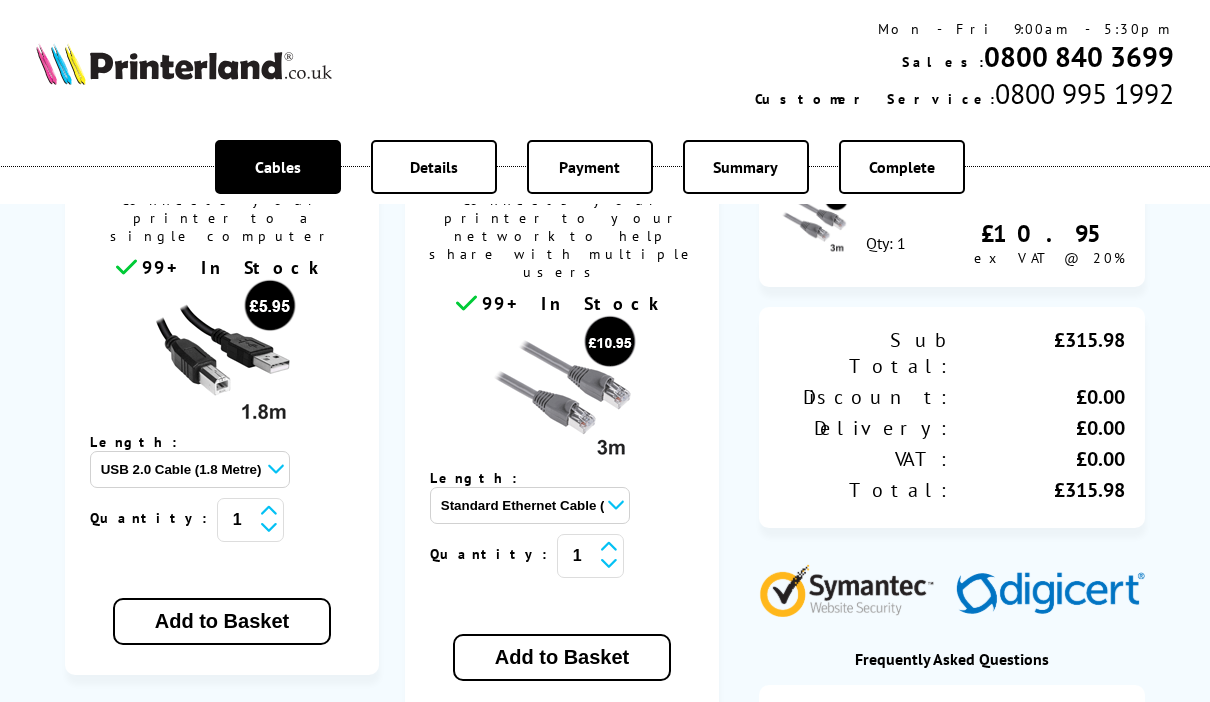 scroll, scrollTop: 718, scrollLeft: 0, axis: vertical 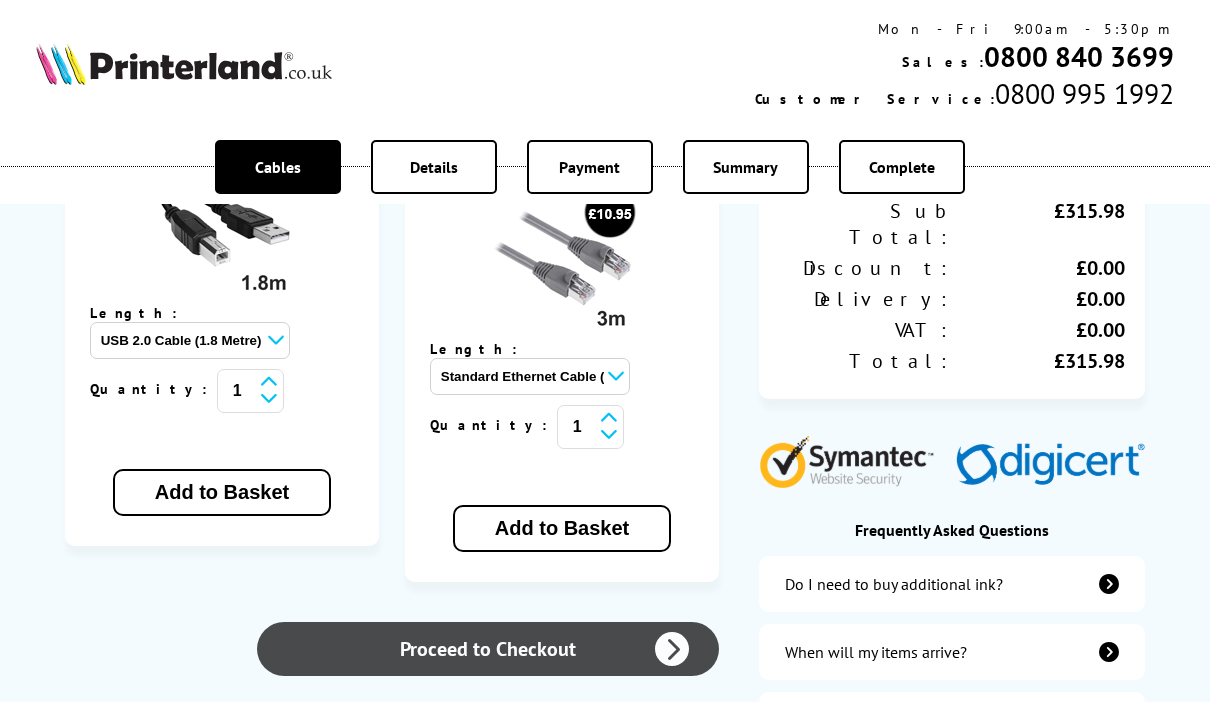 click on "Proceed to Checkout" at bounding box center (488, 649) 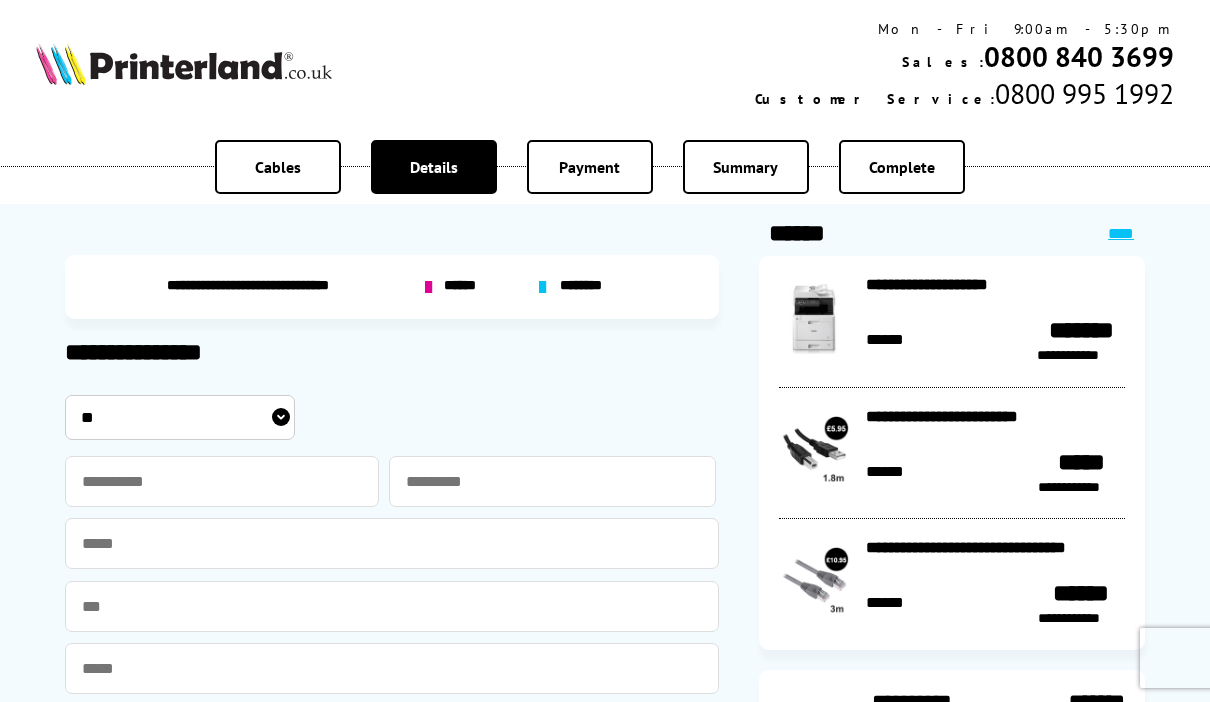 scroll, scrollTop: 0, scrollLeft: 0, axis: both 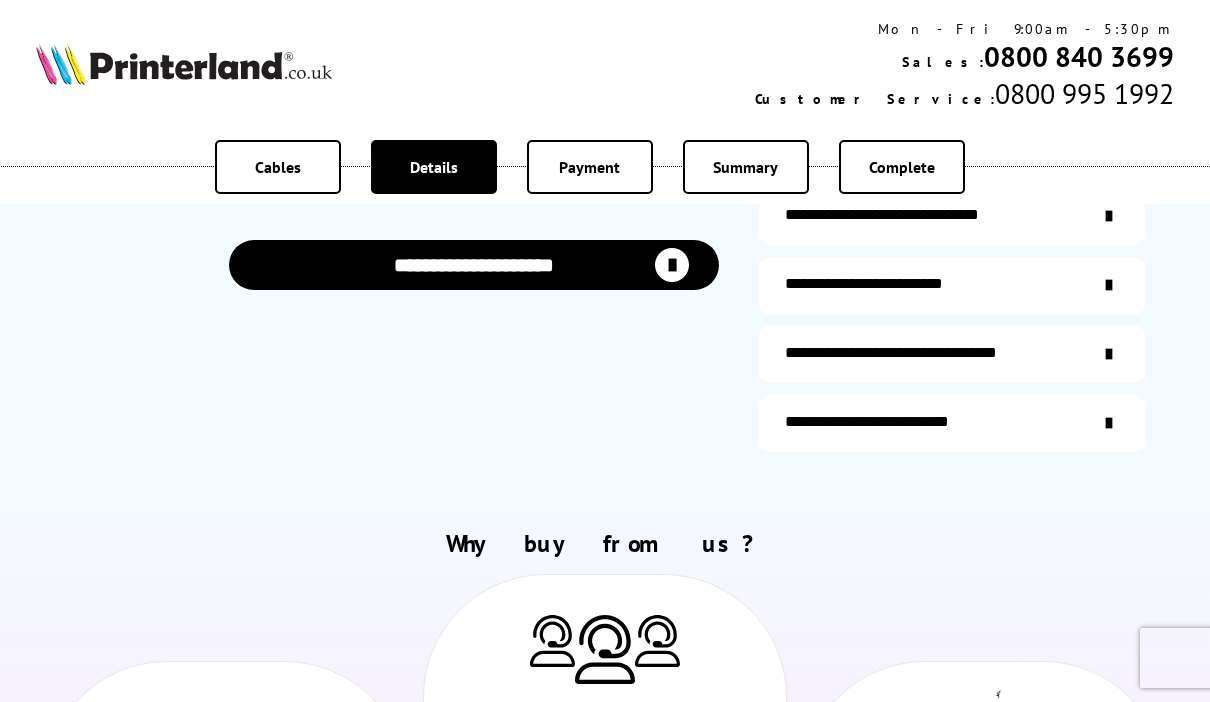 click on "**********" at bounding box center [474, 265] 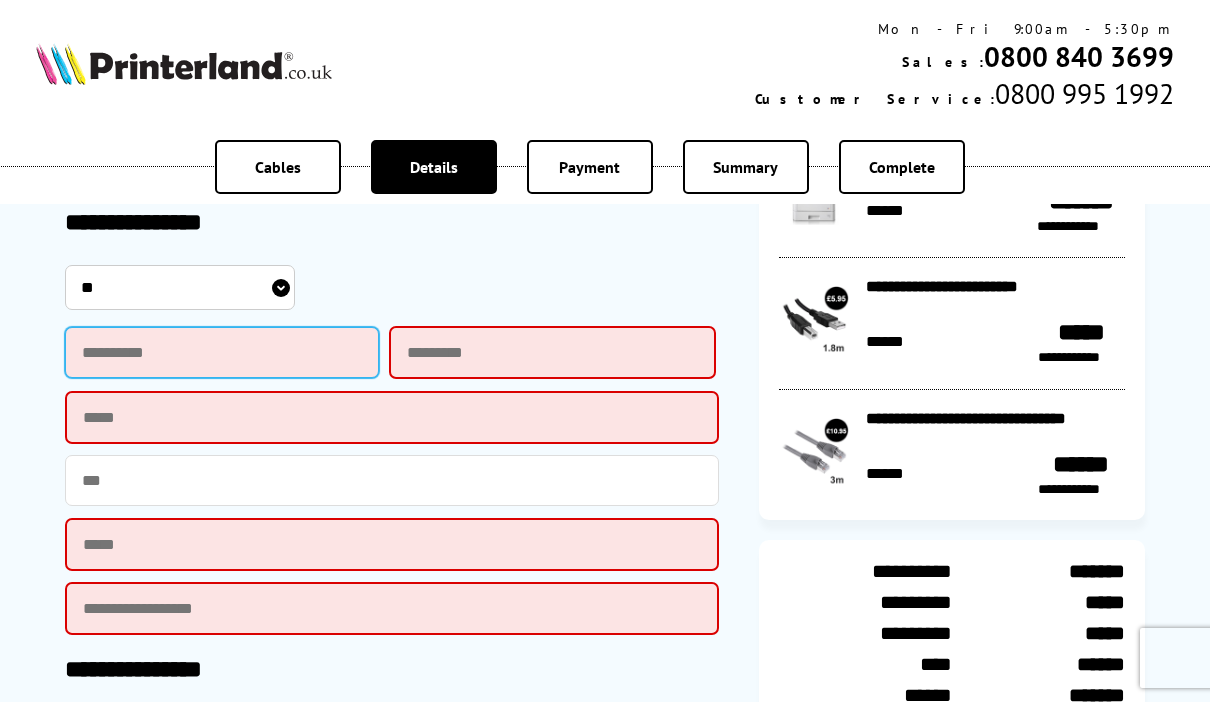 click at bounding box center (222, 352) 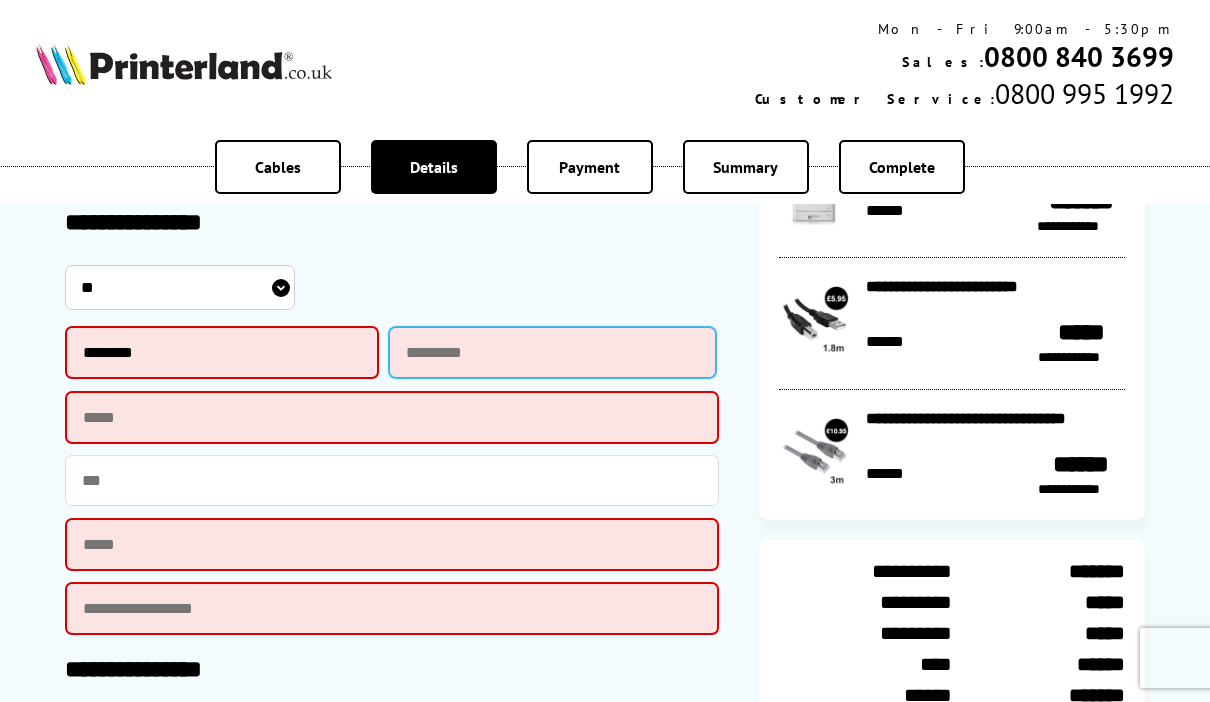 type on "*****" 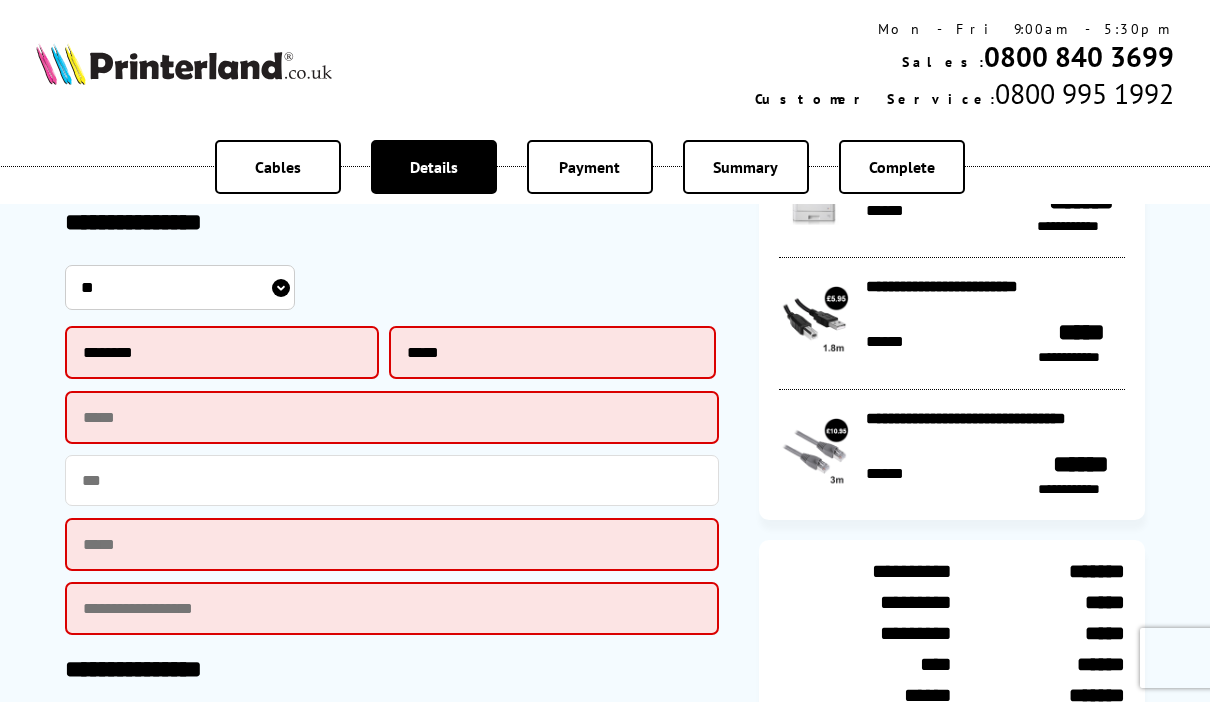 type on "**********" 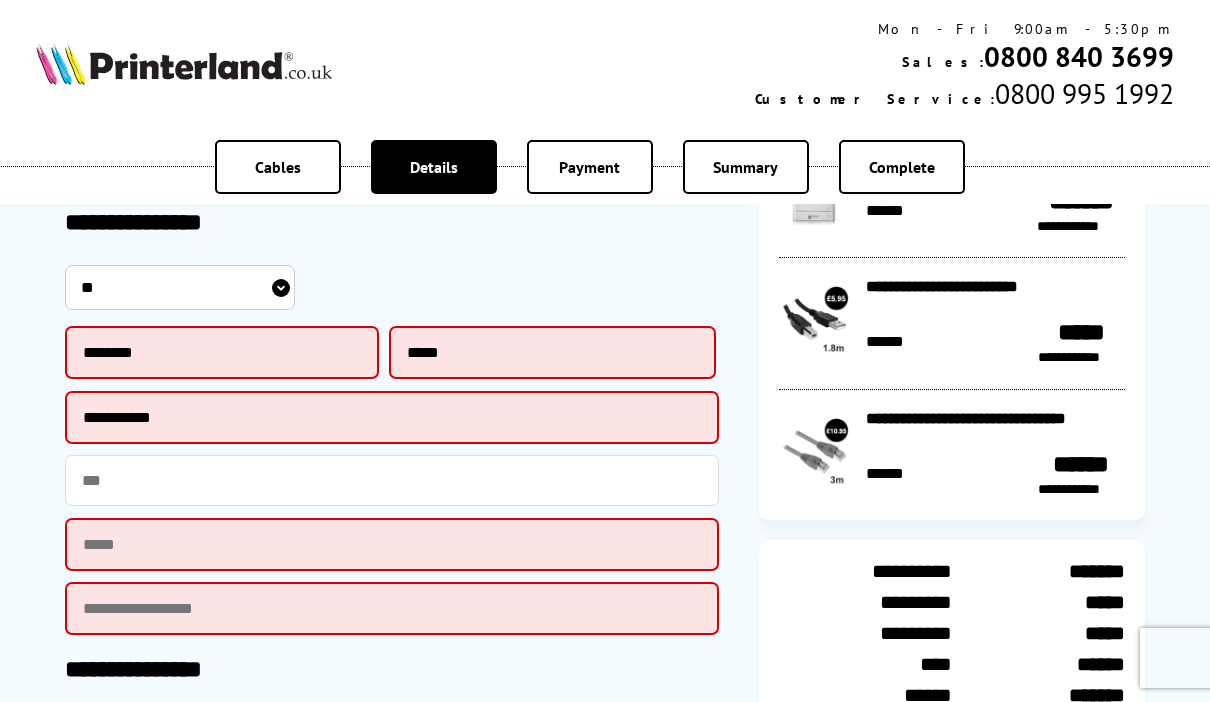 type on "**********" 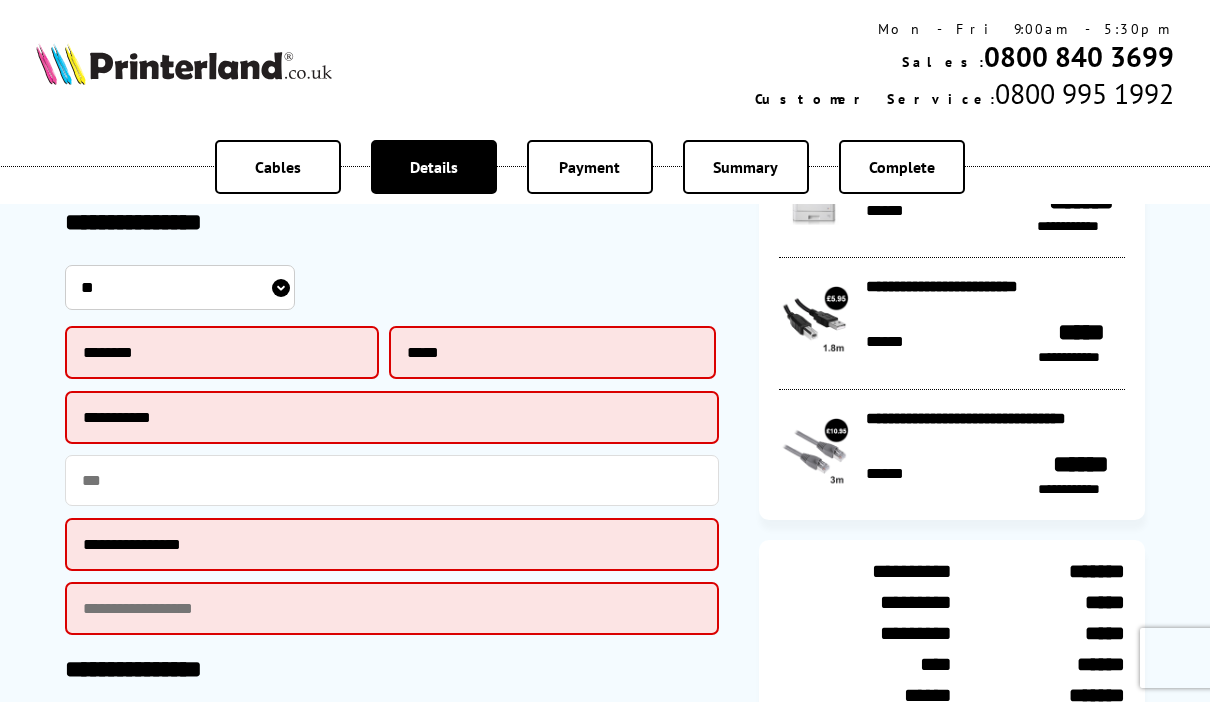 type on "**********" 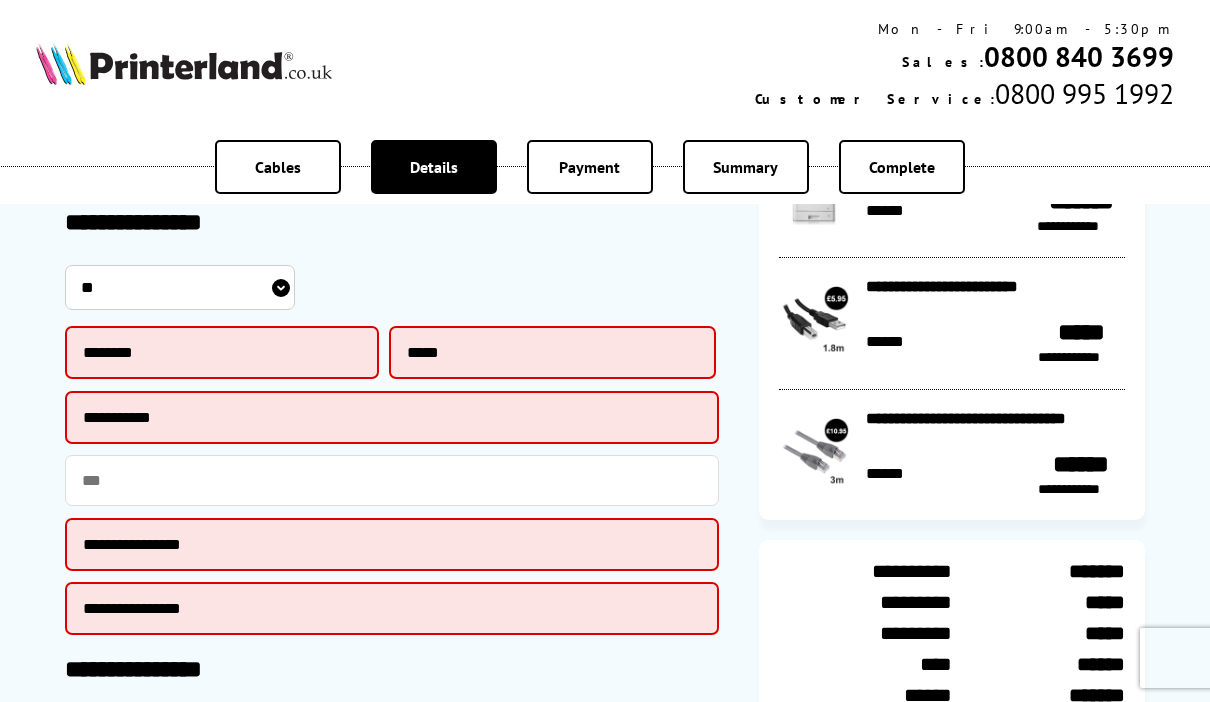 type on "********" 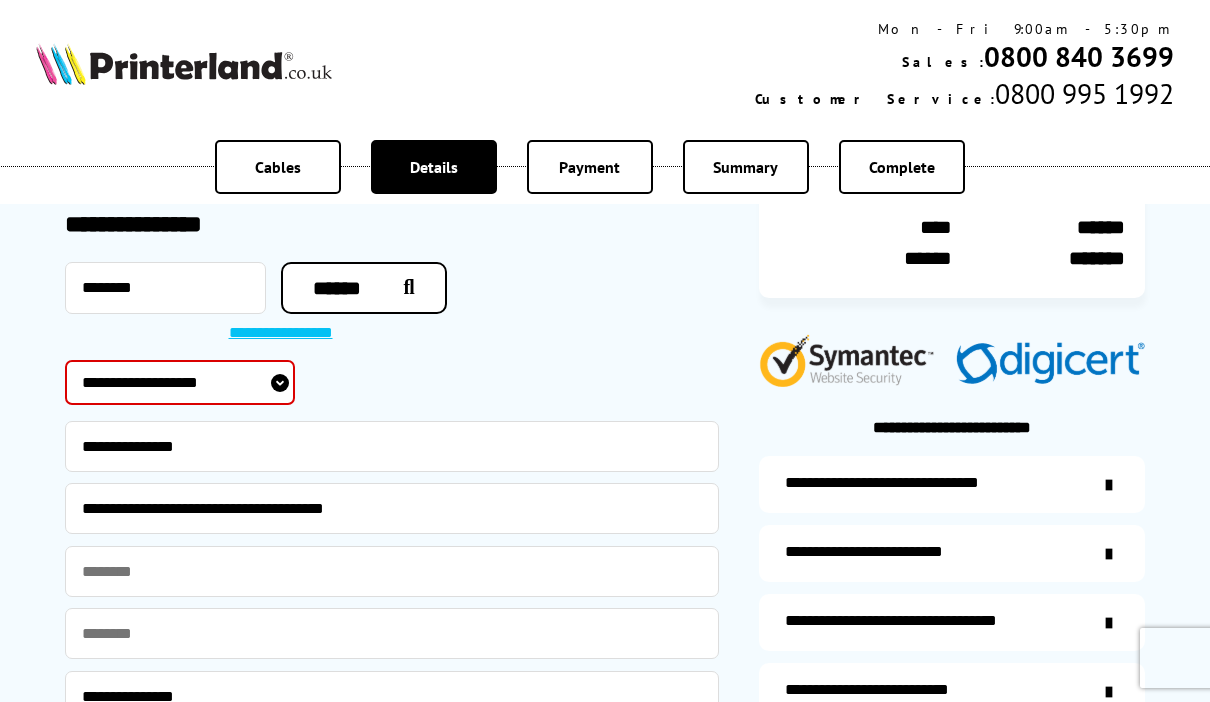 scroll, scrollTop: 1140, scrollLeft: 0, axis: vertical 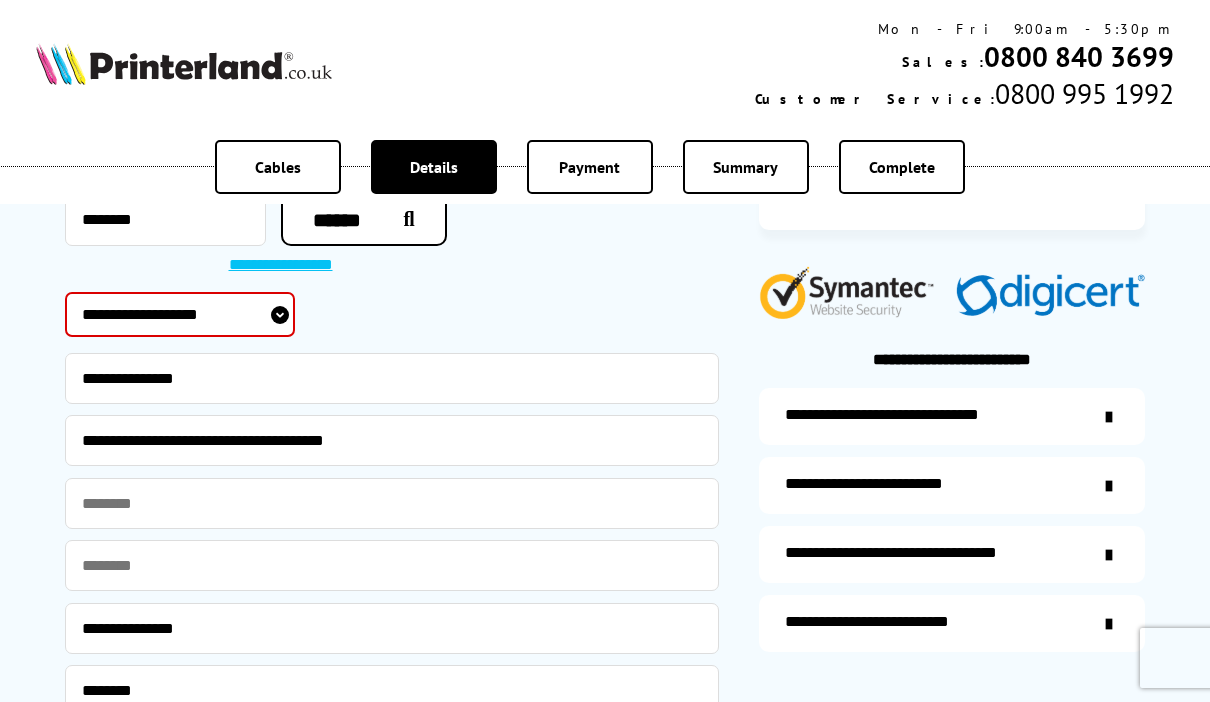 click on "**********" at bounding box center (180, 314) 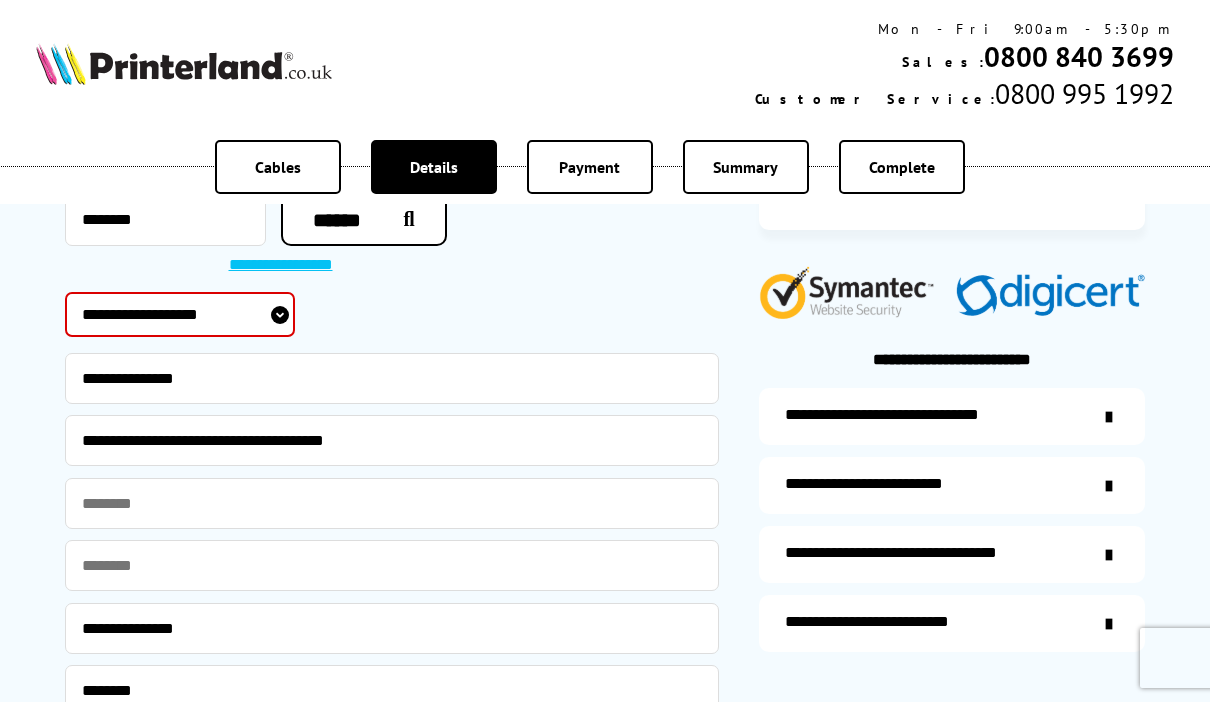 select on "**********" 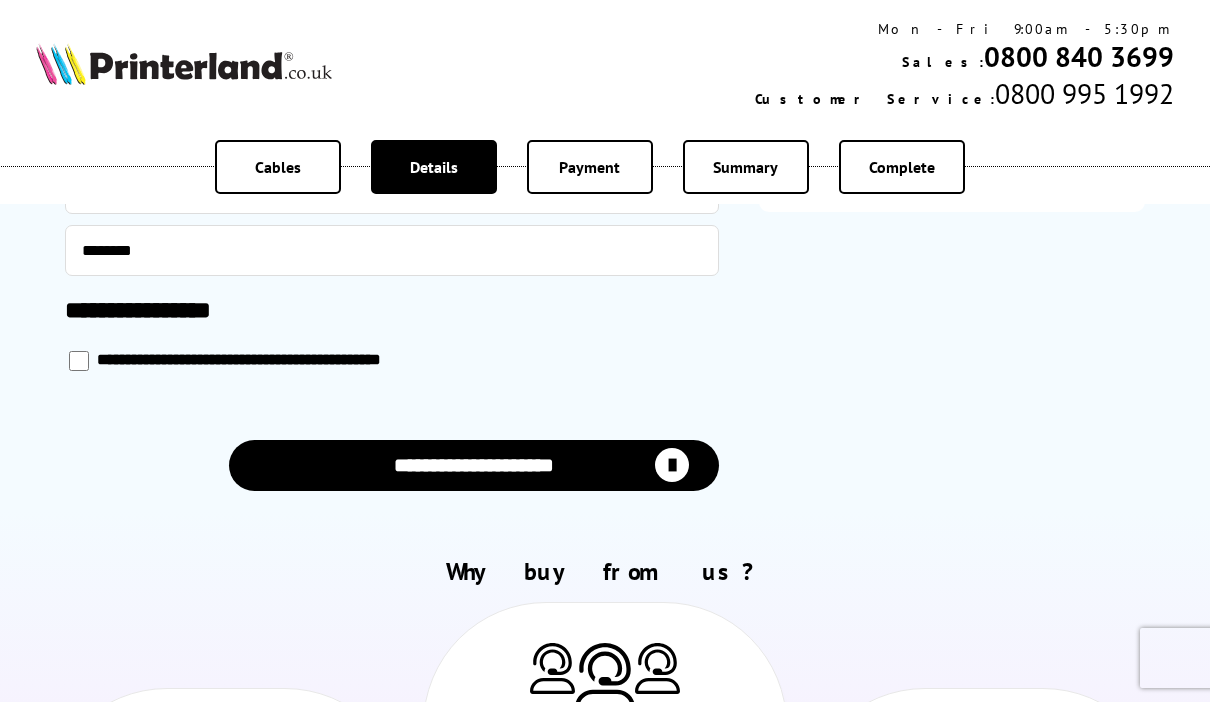 scroll, scrollTop: 1583, scrollLeft: 0, axis: vertical 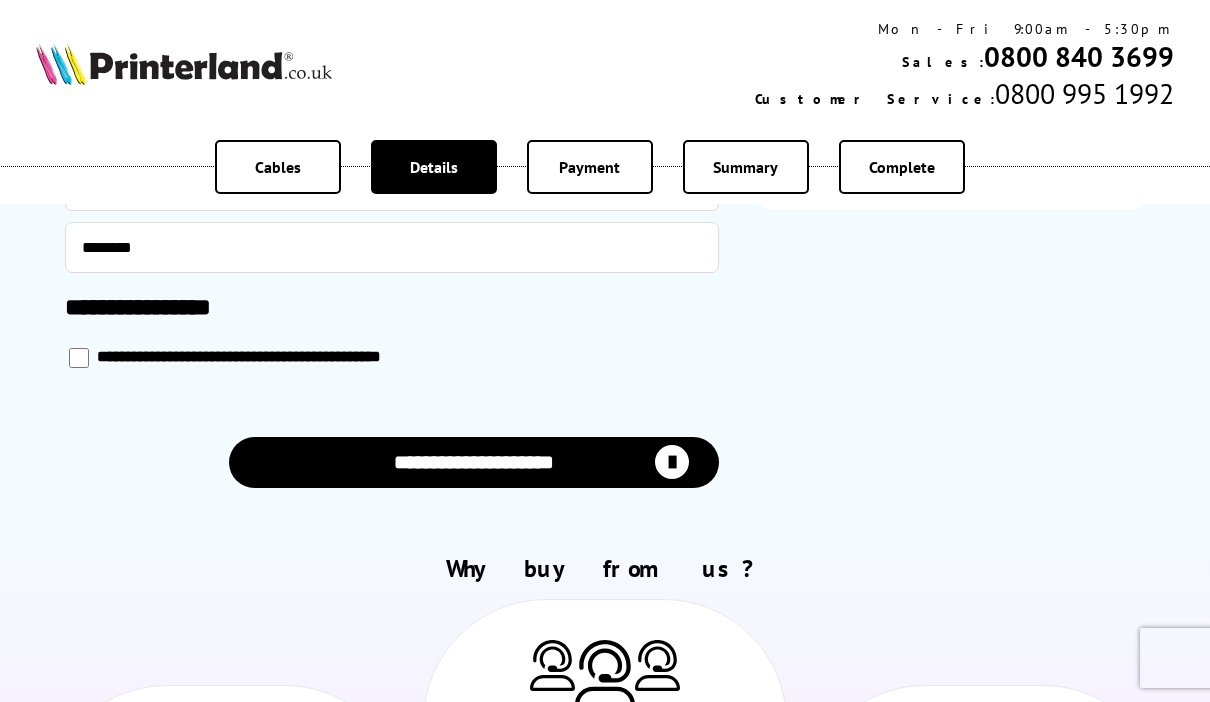 click on "**********" at bounding box center (474, 462) 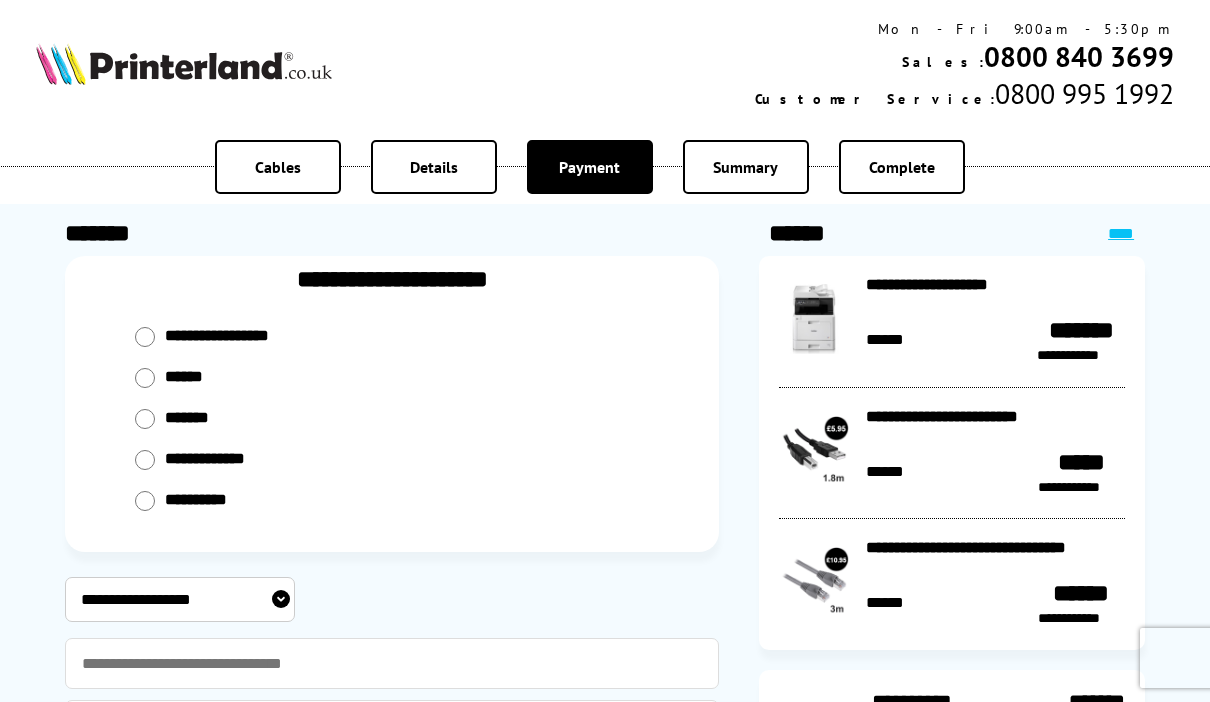 scroll, scrollTop: 0, scrollLeft: 0, axis: both 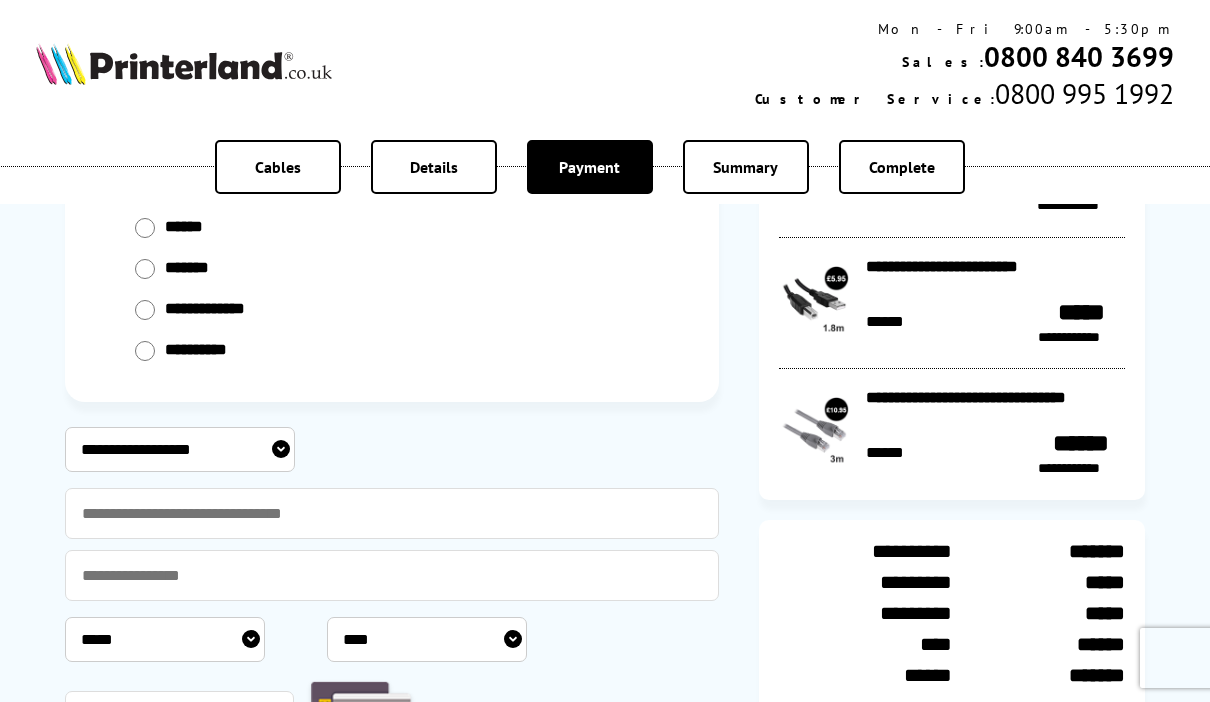 click on "**********" at bounding box center [180, 449] 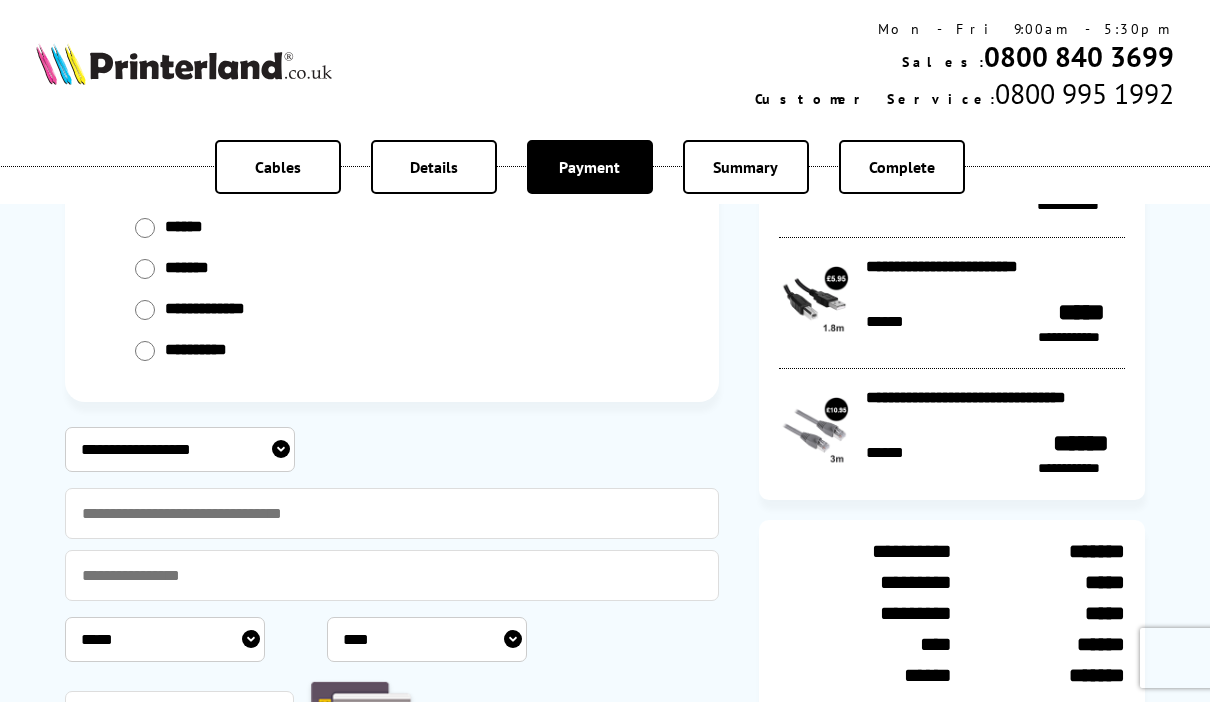 select on "**********" 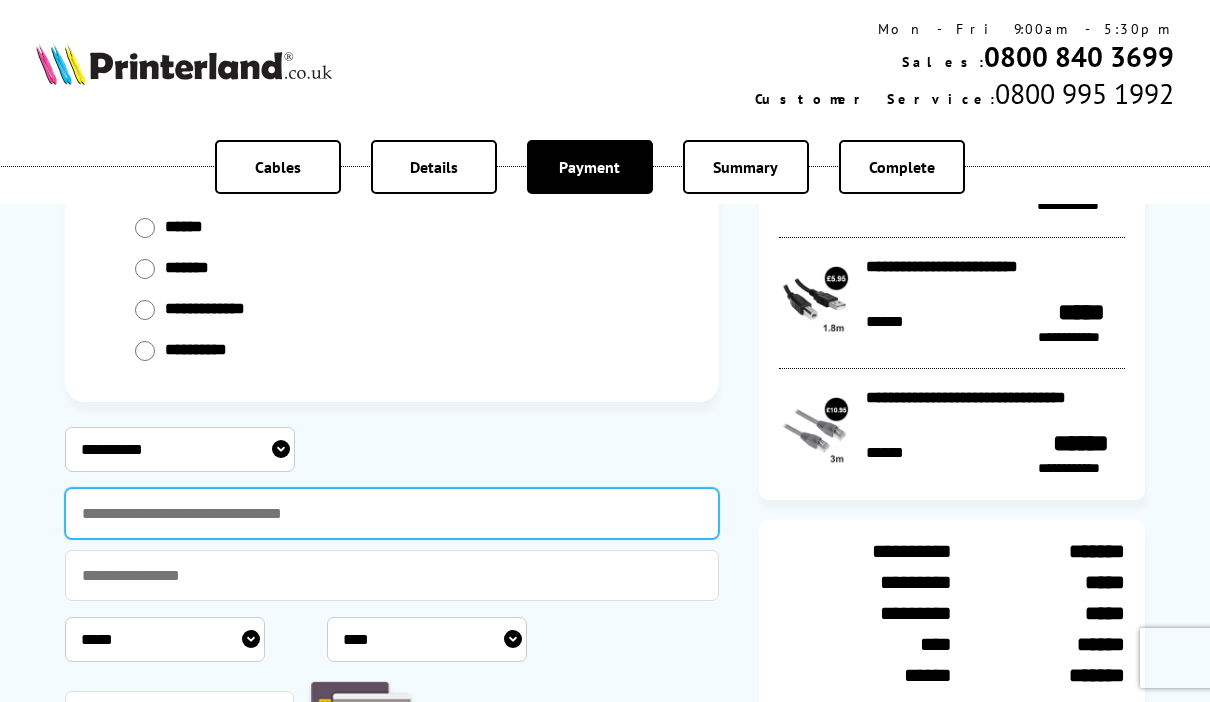 click at bounding box center [392, 513] 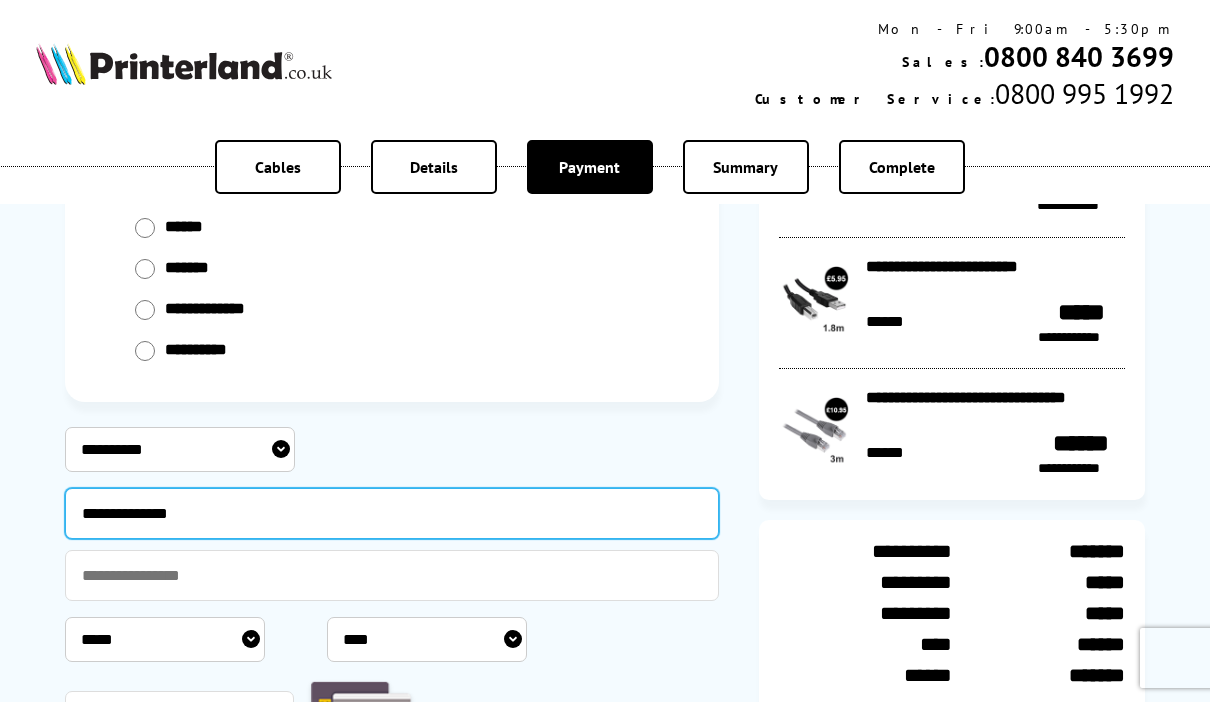 type on "**********" 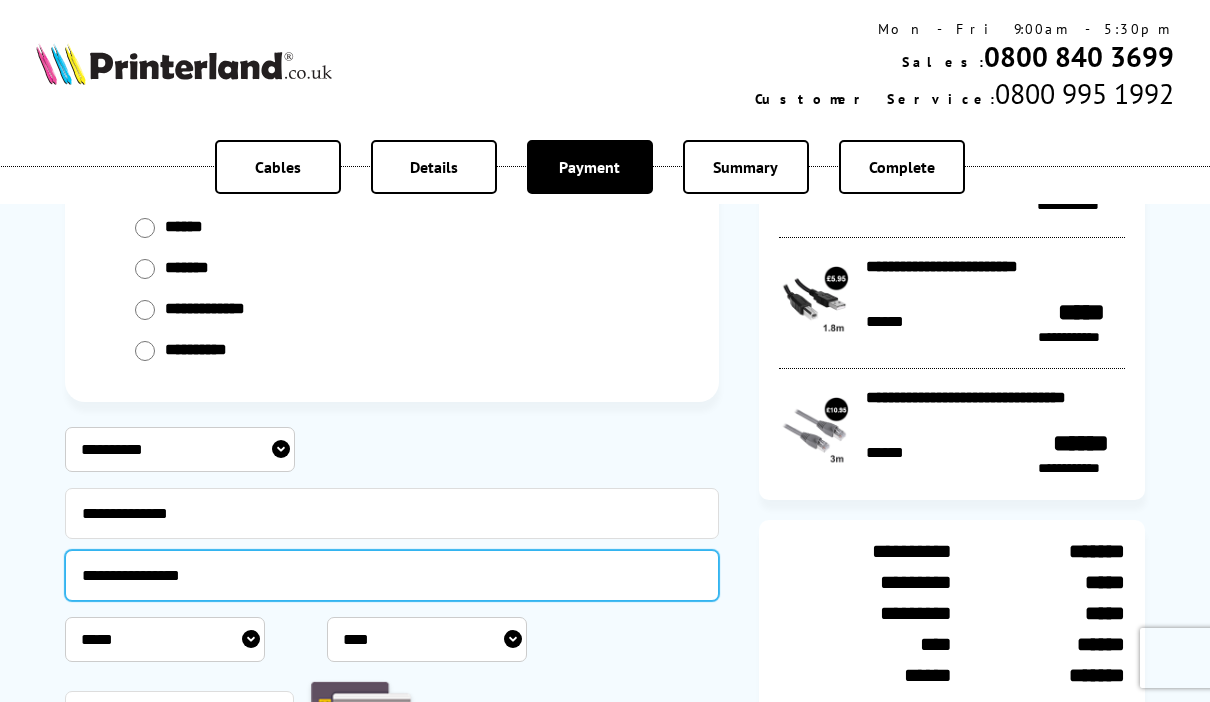 type on "**********" 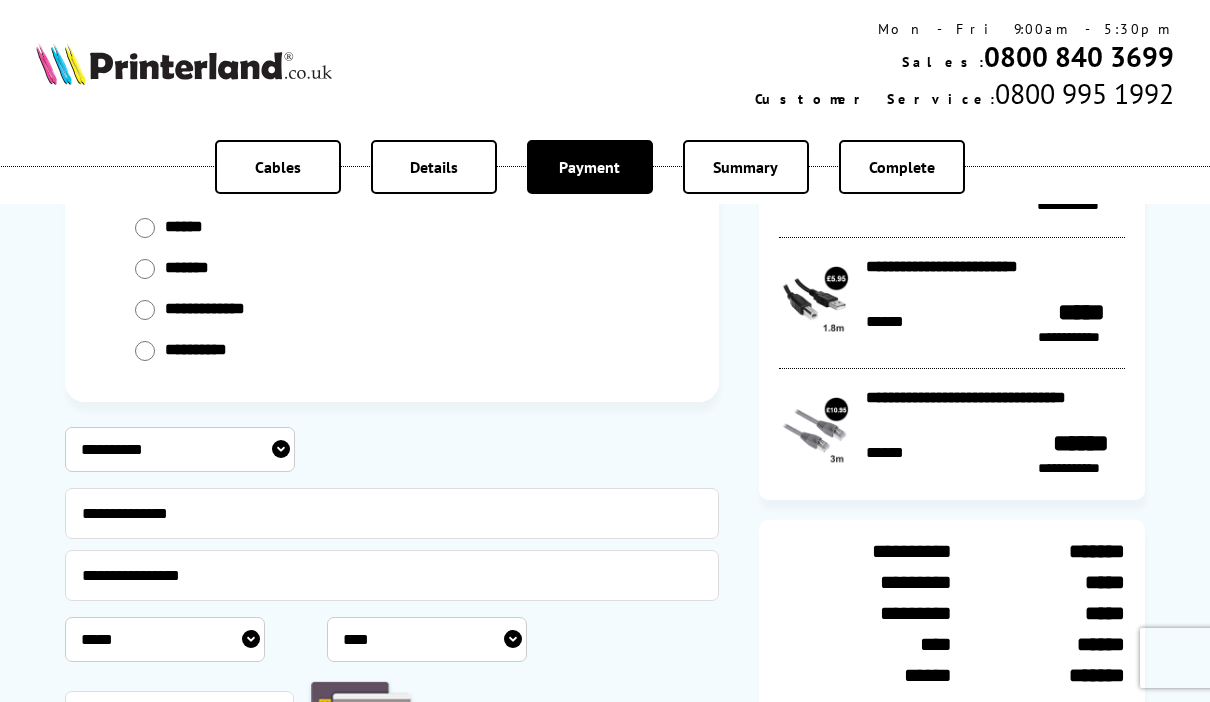 click on "*****
*
*
*
*
*
*
*
*
*
**
**
**" at bounding box center (165, 639) 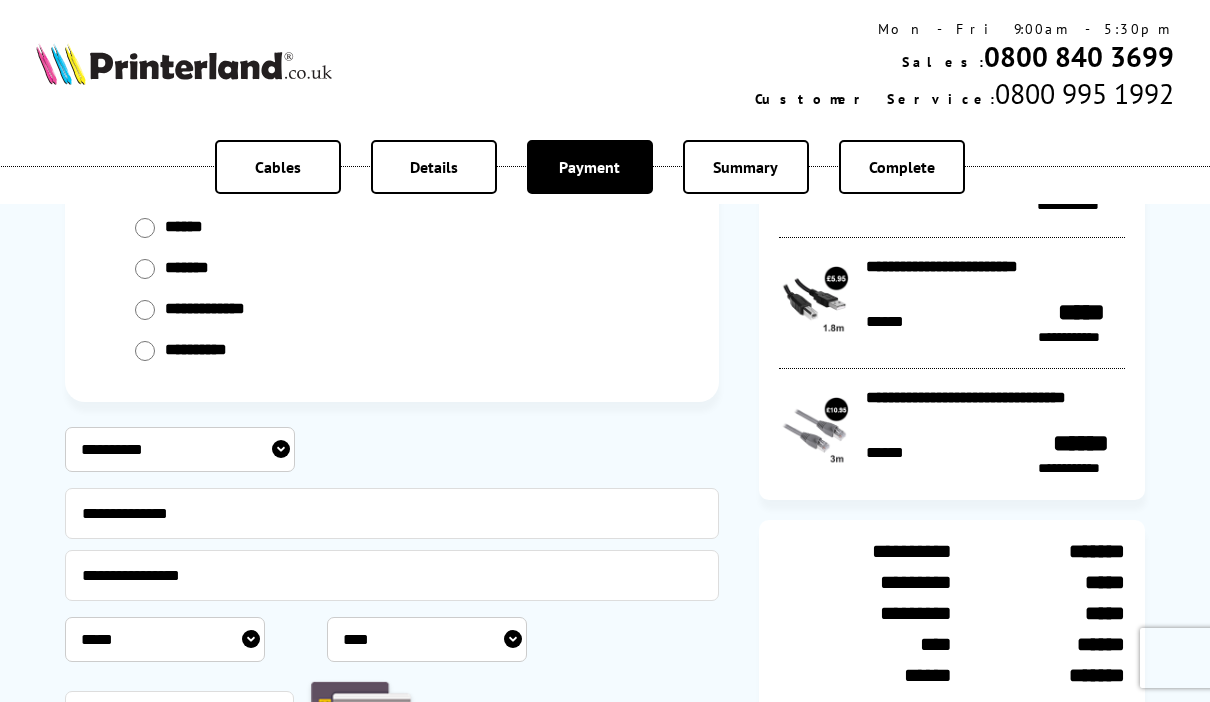 select on "*" 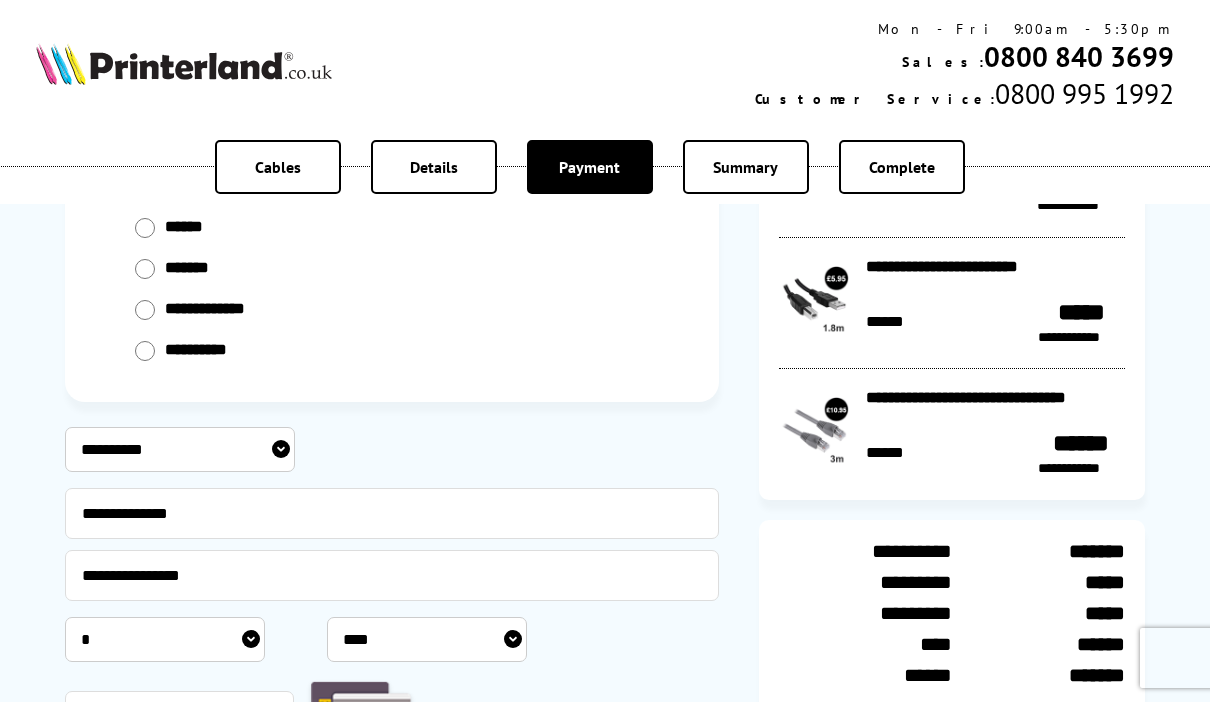 click on "****
****
****
****
****
****
****
****
****
****
****
****
****
****
****
****
****
****
****
****
****
****" at bounding box center [427, 639] 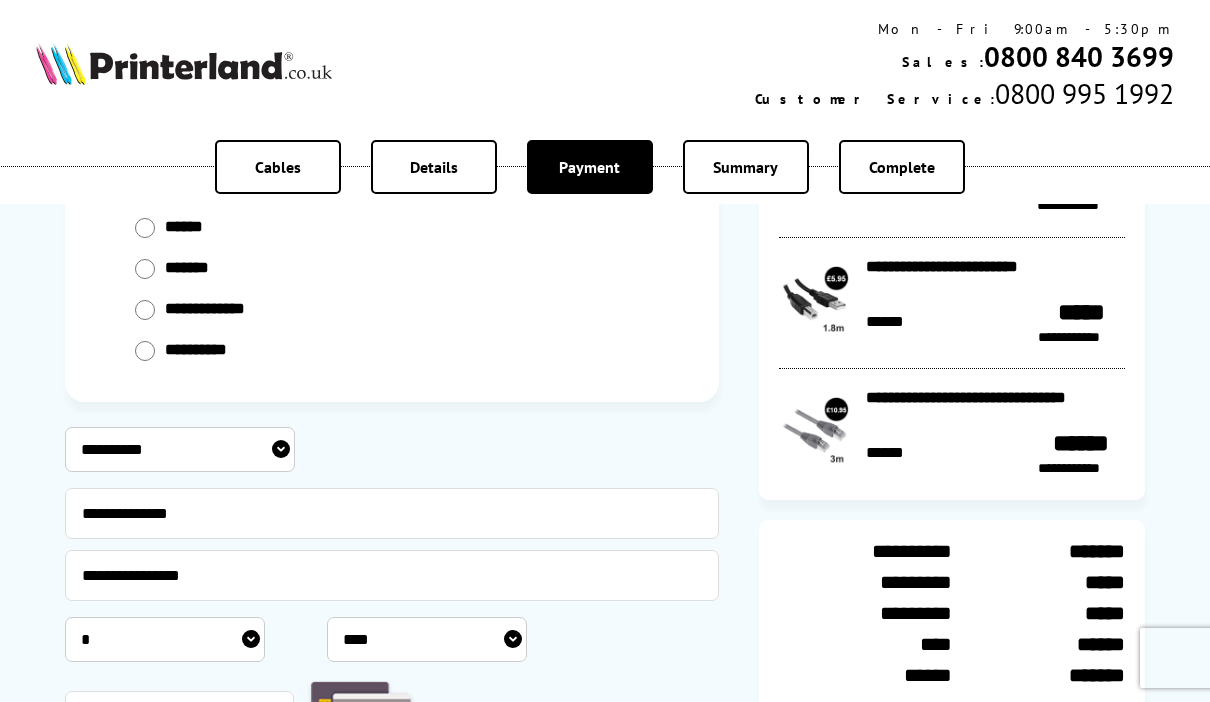 select on "****" 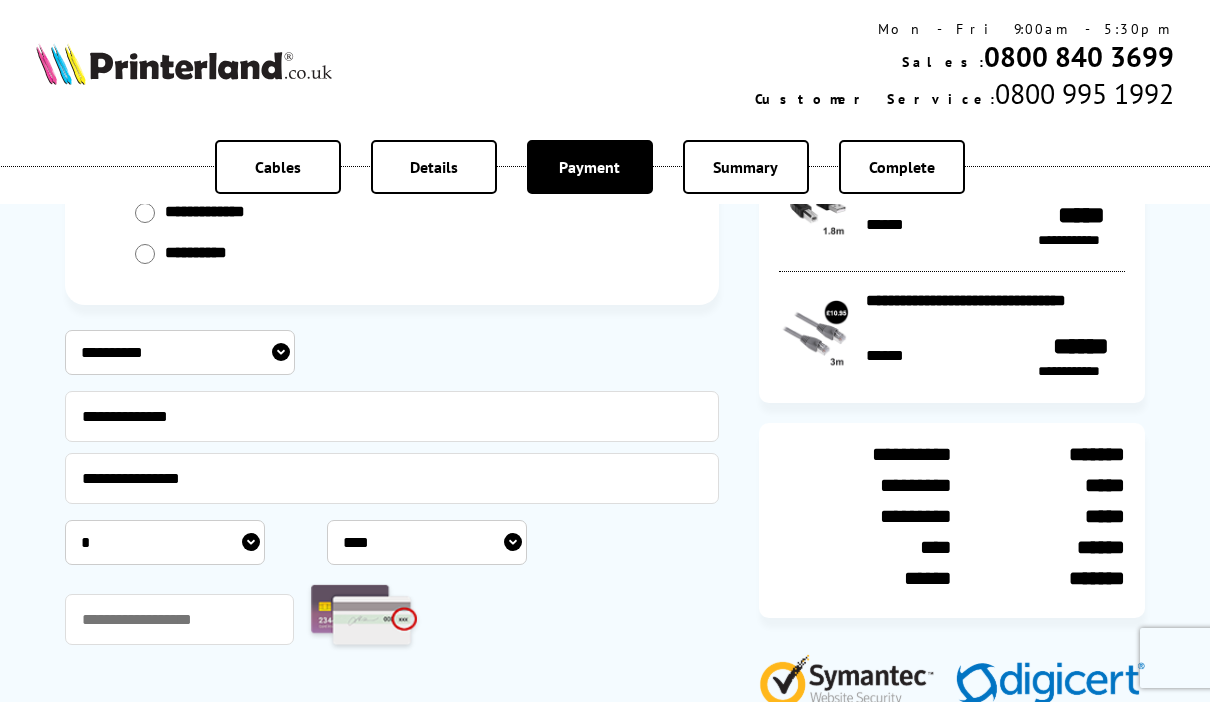 scroll, scrollTop: 260, scrollLeft: 0, axis: vertical 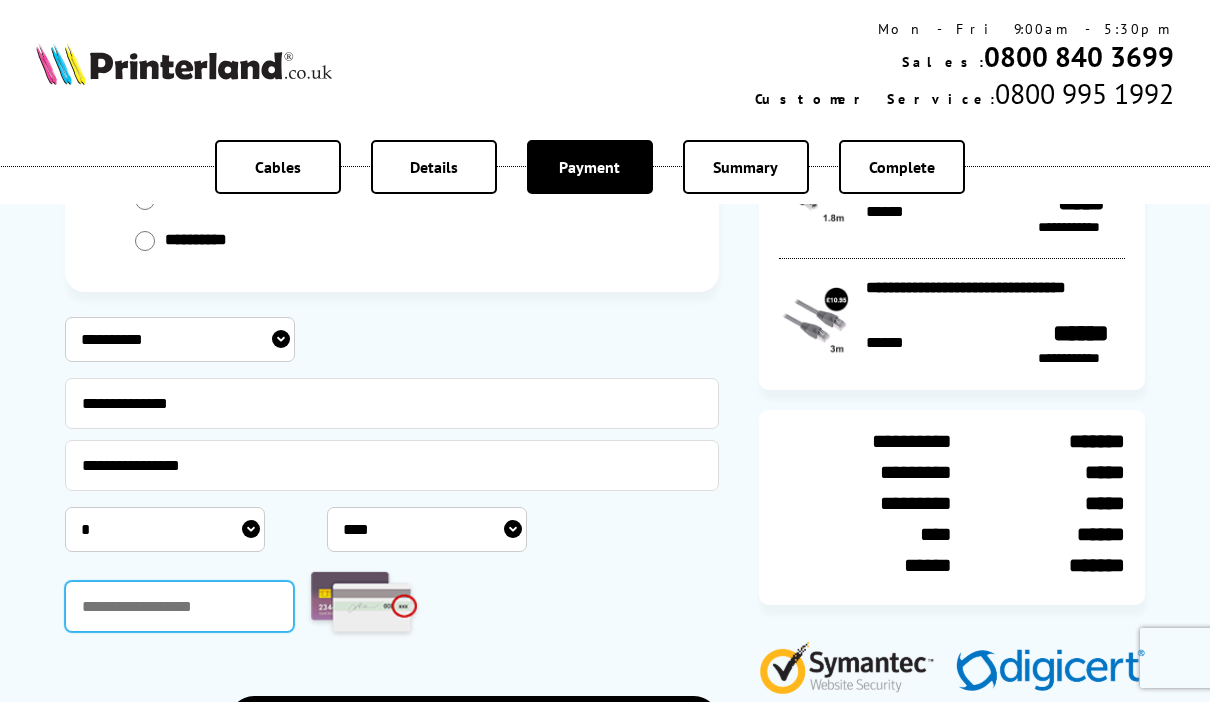 click at bounding box center [179, 606] 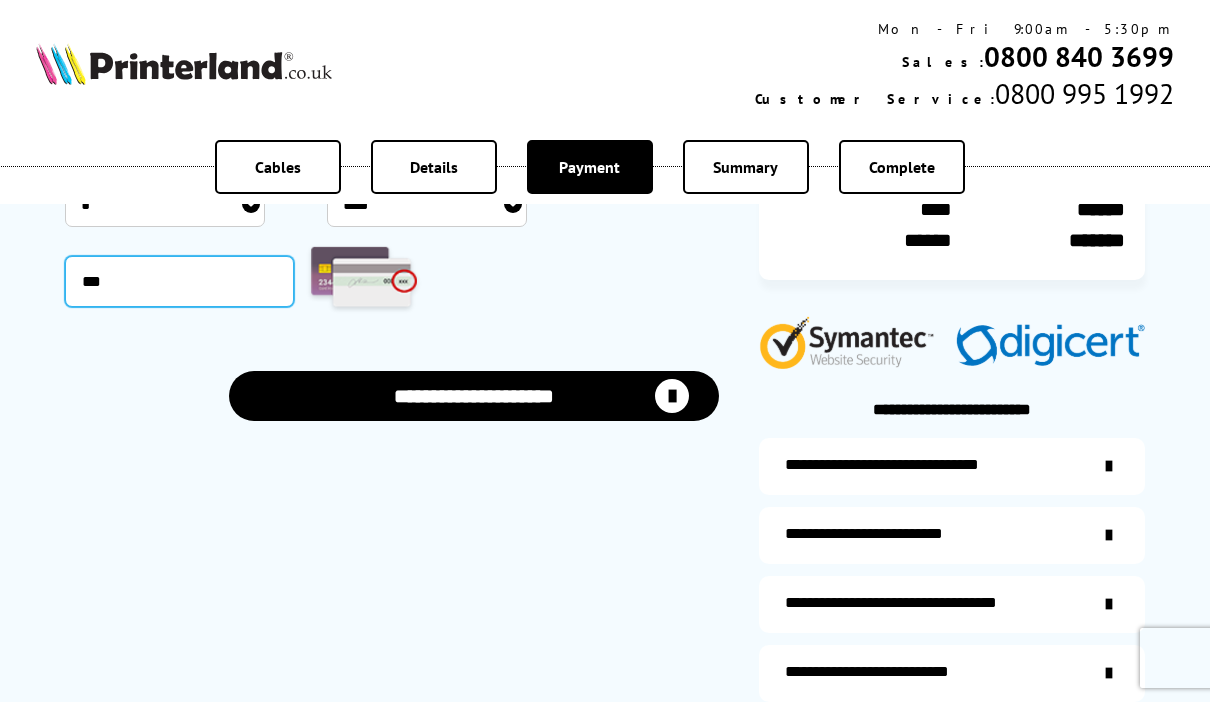 scroll, scrollTop: 614, scrollLeft: 0, axis: vertical 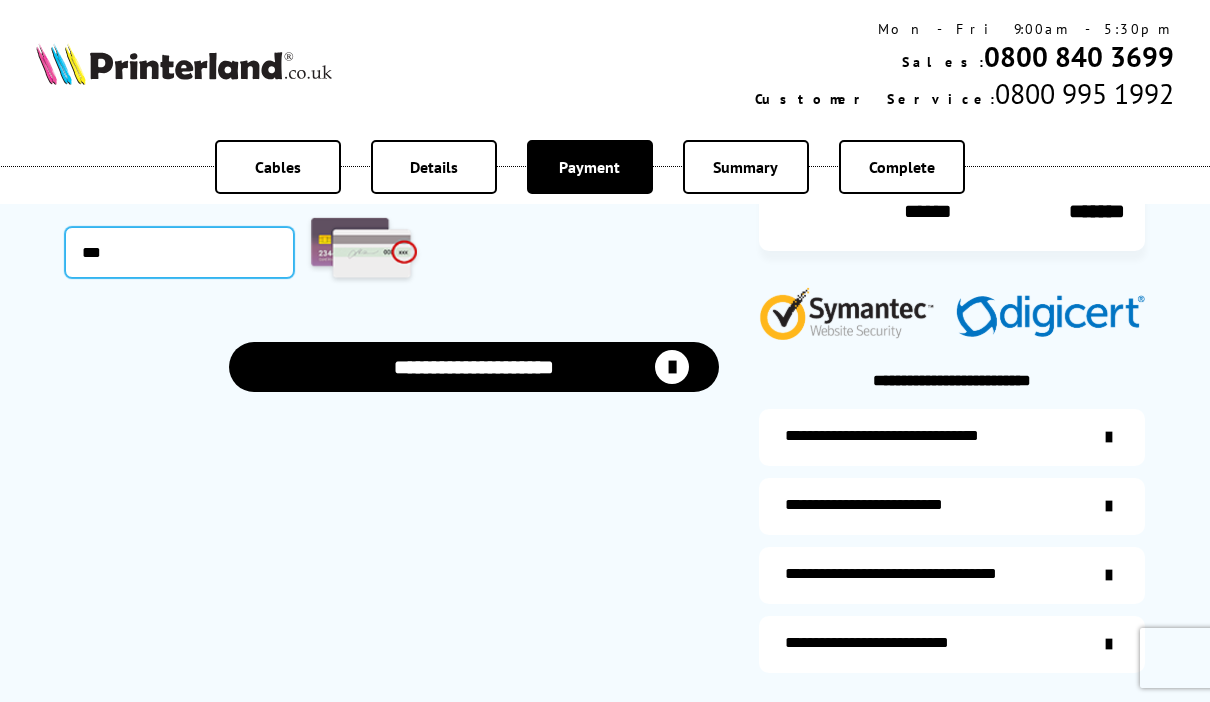 type on "***" 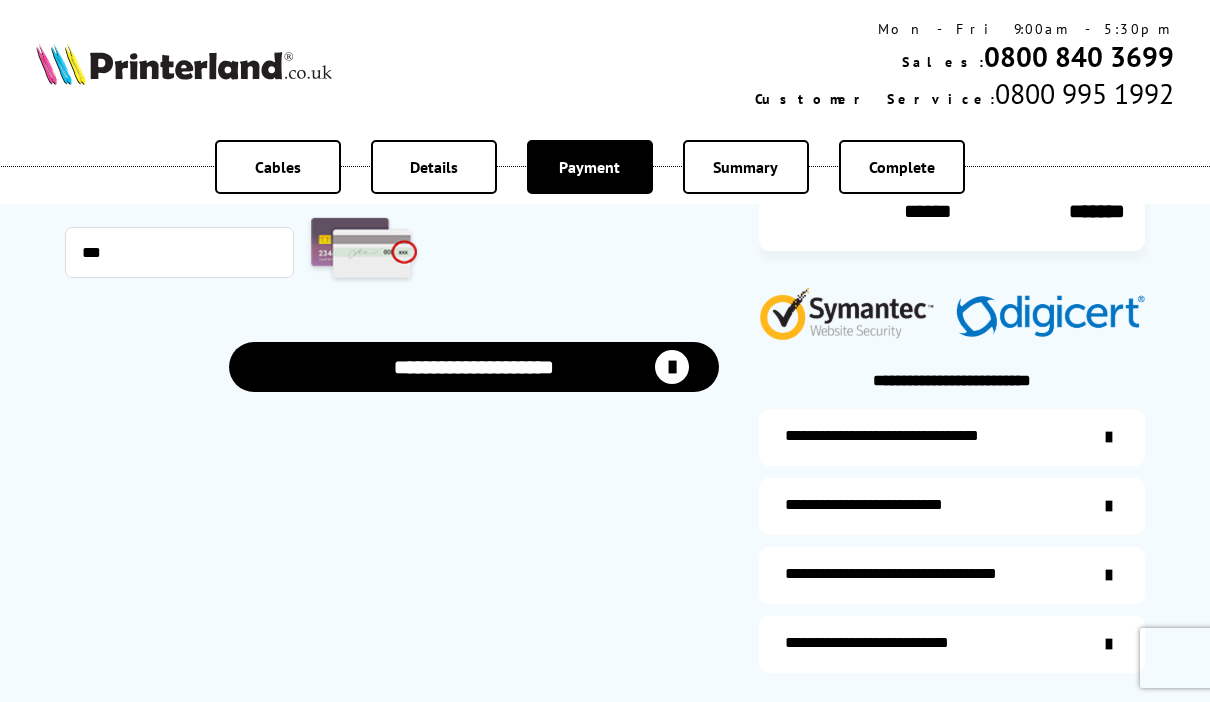 click on "**********" at bounding box center (474, 367) 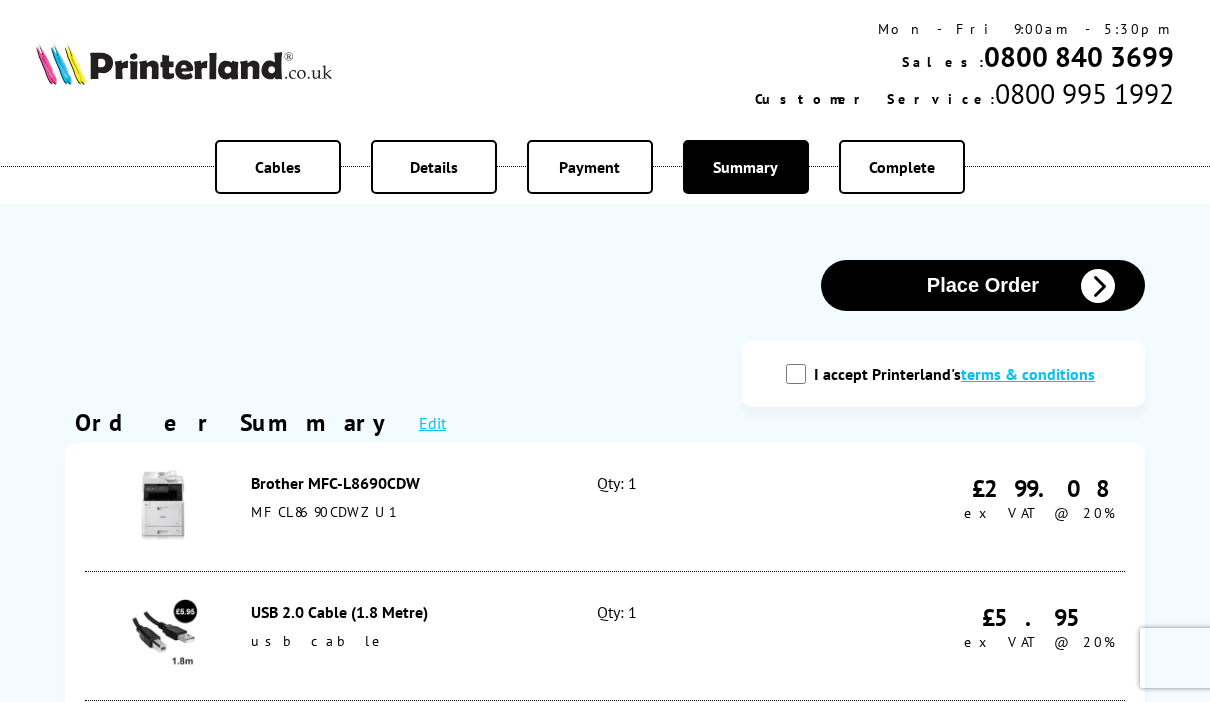scroll, scrollTop: 0, scrollLeft: 0, axis: both 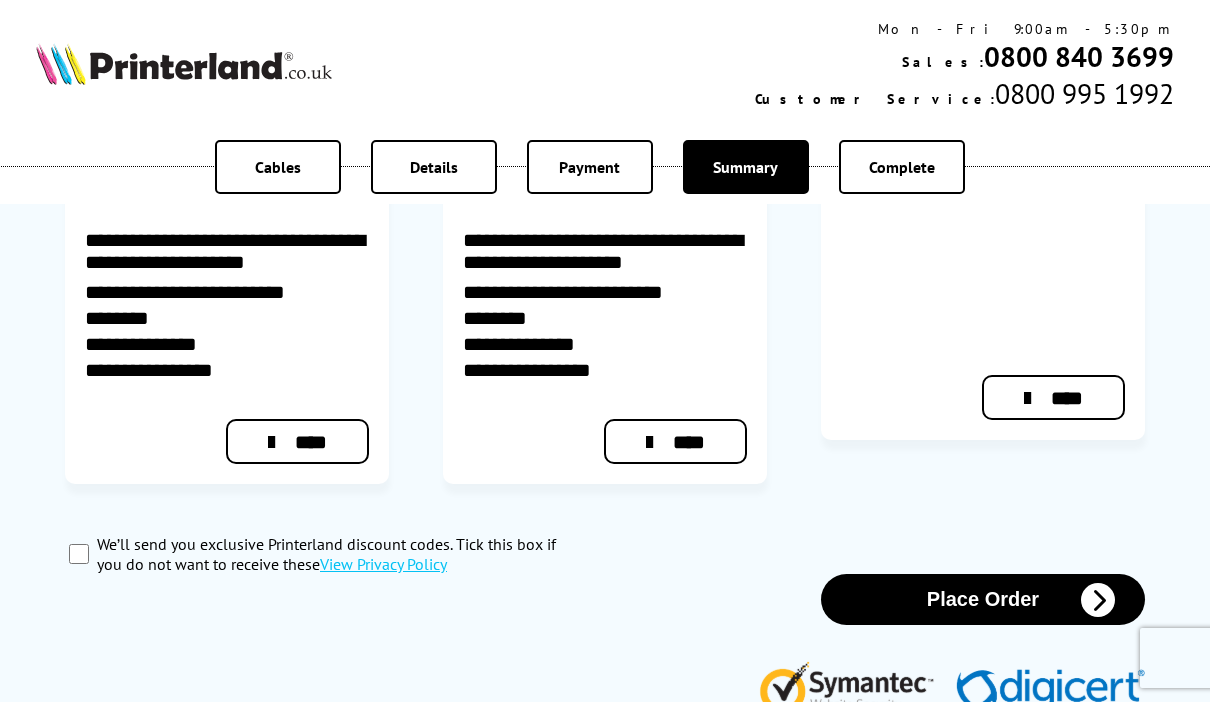 click on "Place Order" at bounding box center [983, 599] 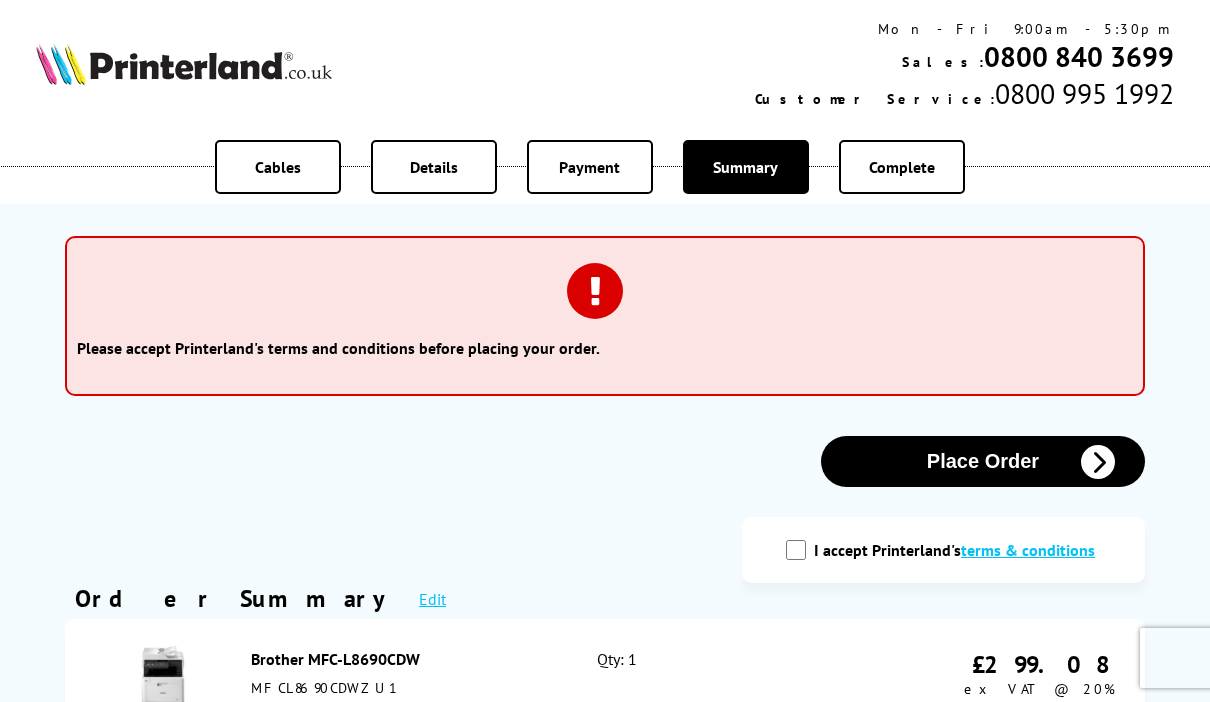scroll, scrollTop: 0, scrollLeft: 0, axis: both 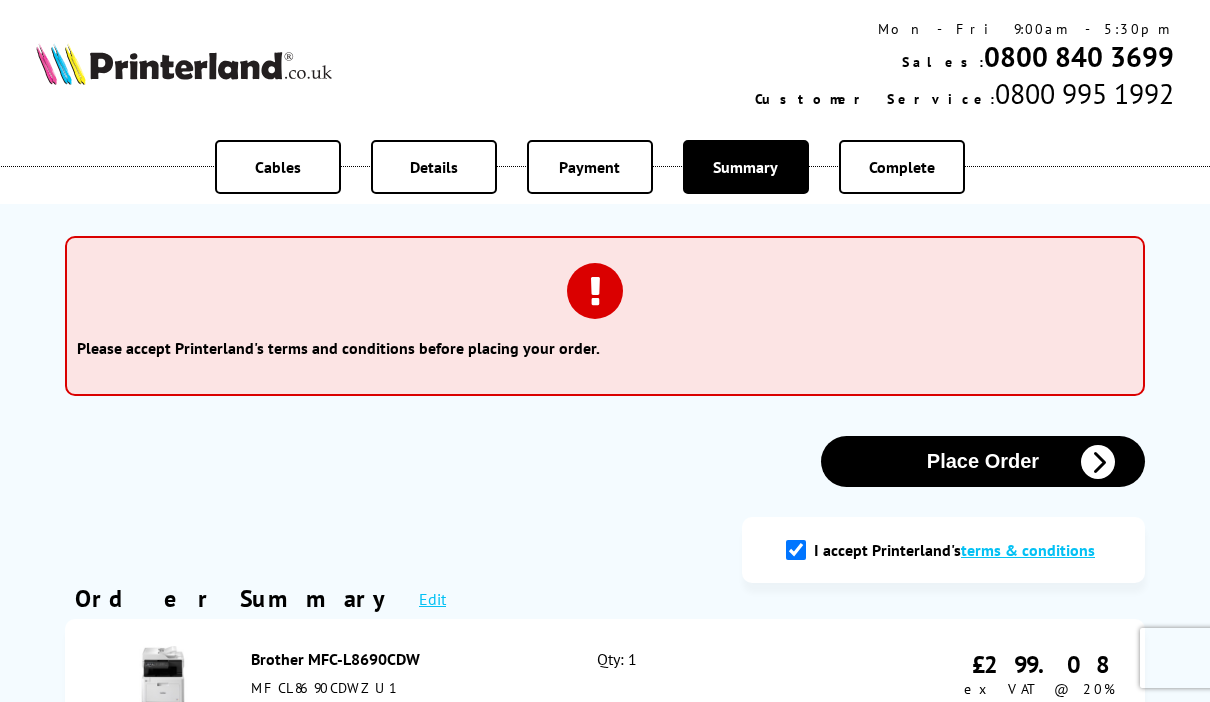 click on "Place Order" at bounding box center [983, 461] 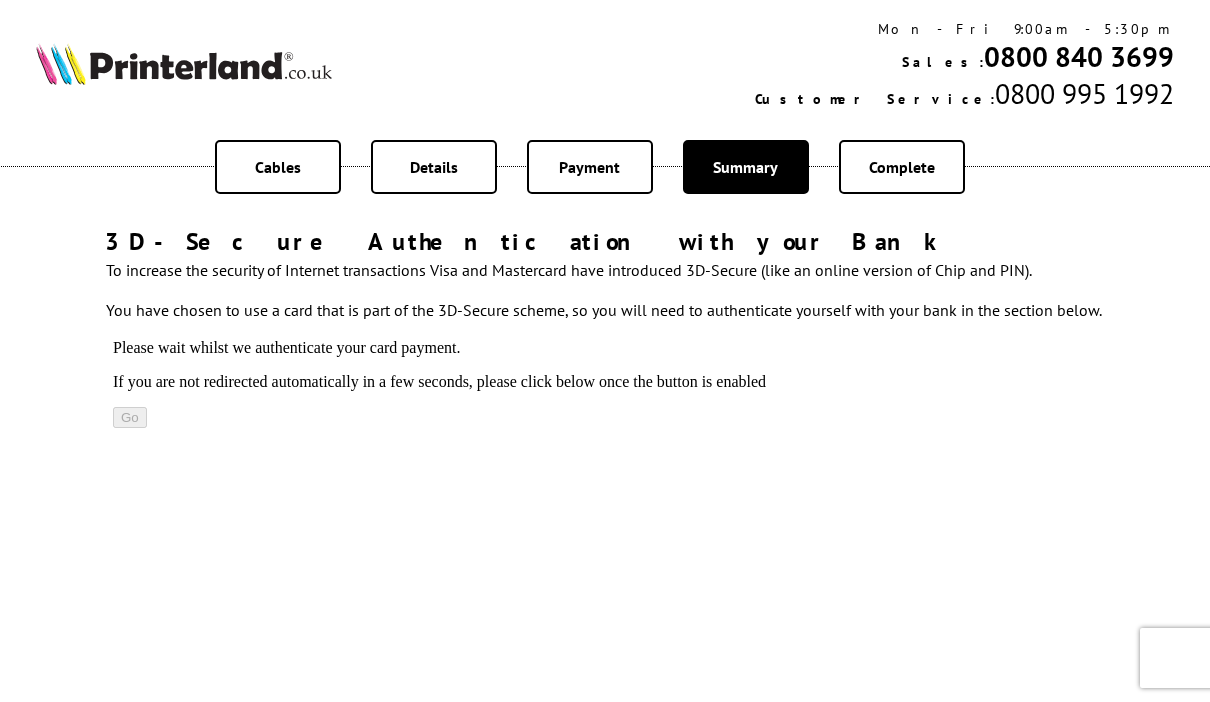 scroll, scrollTop: 0, scrollLeft: 0, axis: both 